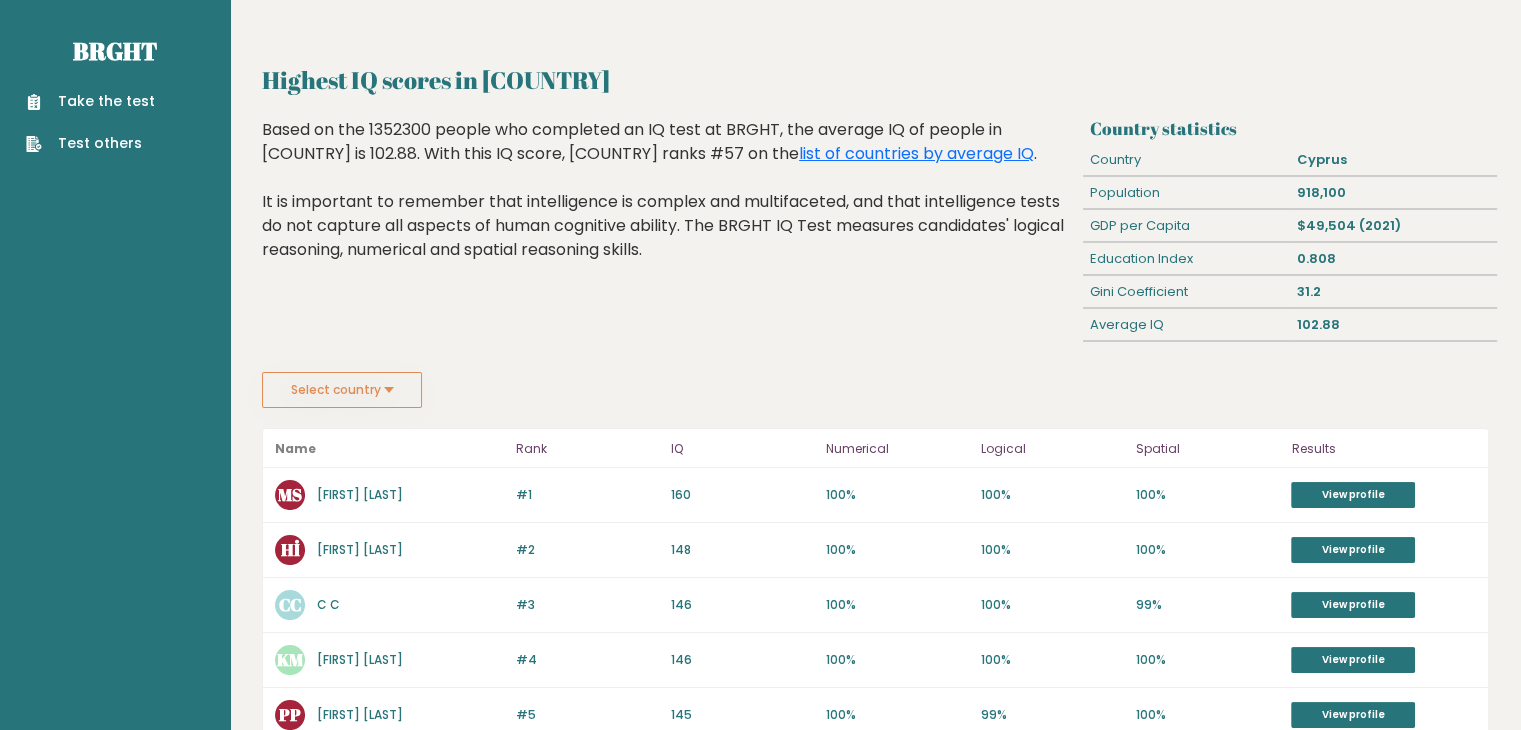 scroll, scrollTop: 0, scrollLeft: 0, axis: both 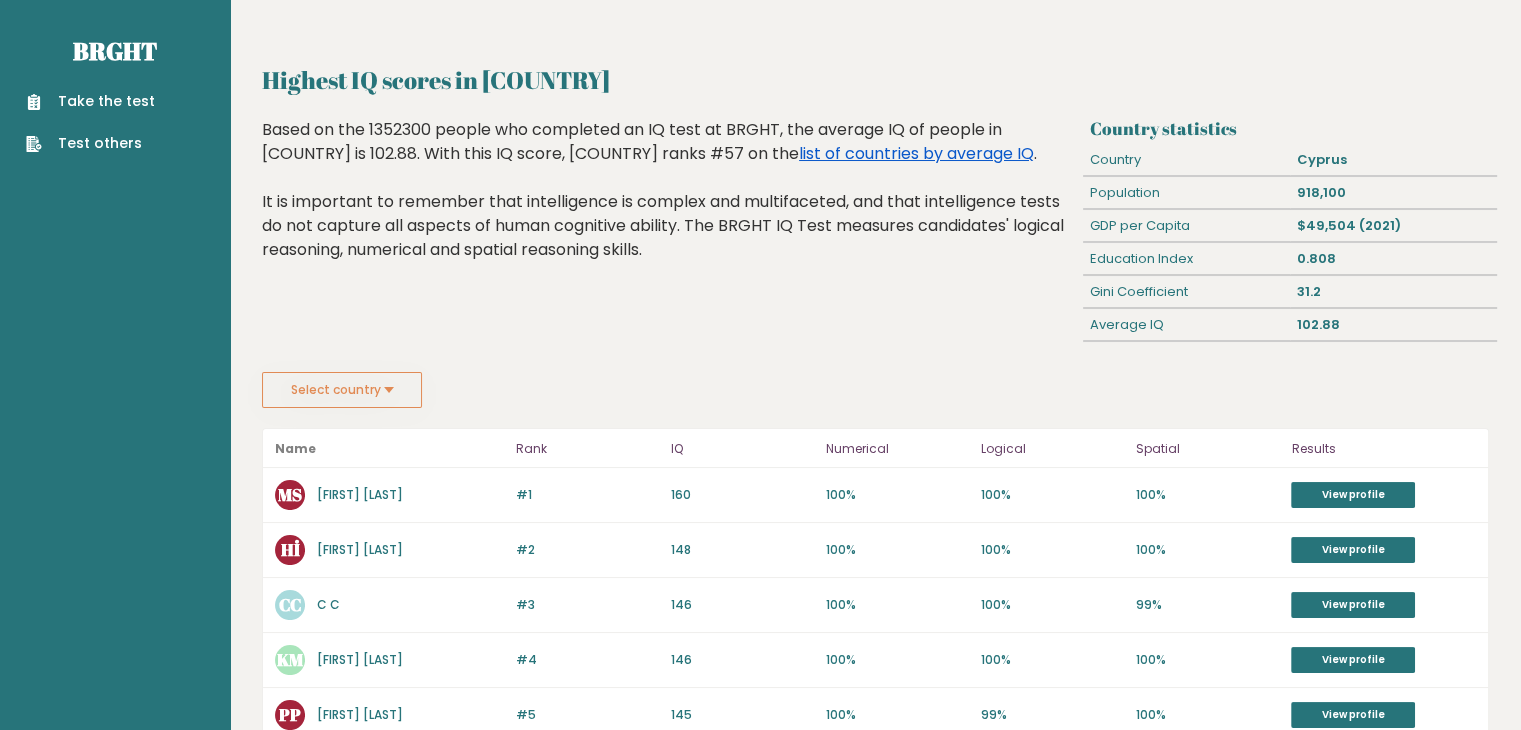click on "list of countries by average IQ" at bounding box center [916, 153] 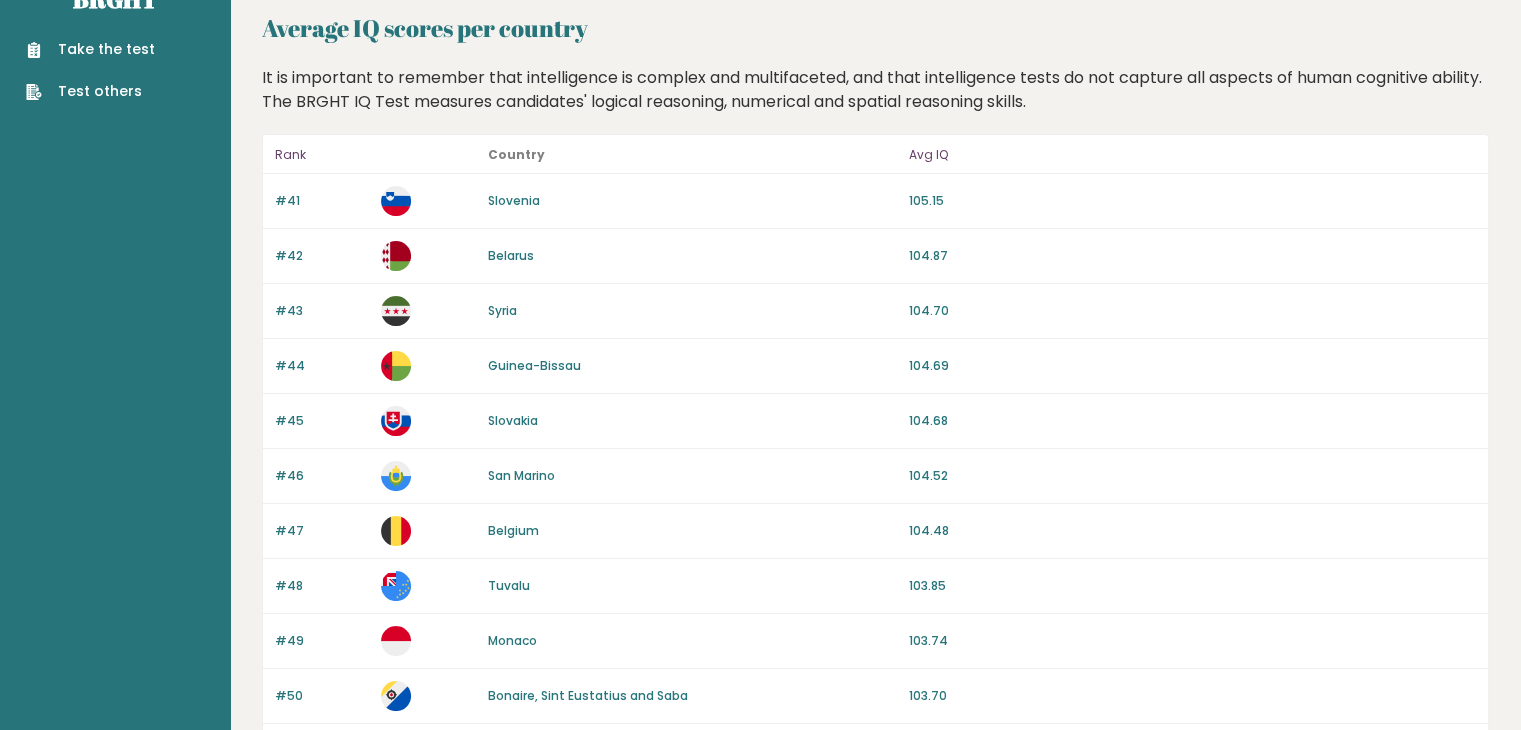 scroll, scrollTop: 0, scrollLeft: 0, axis: both 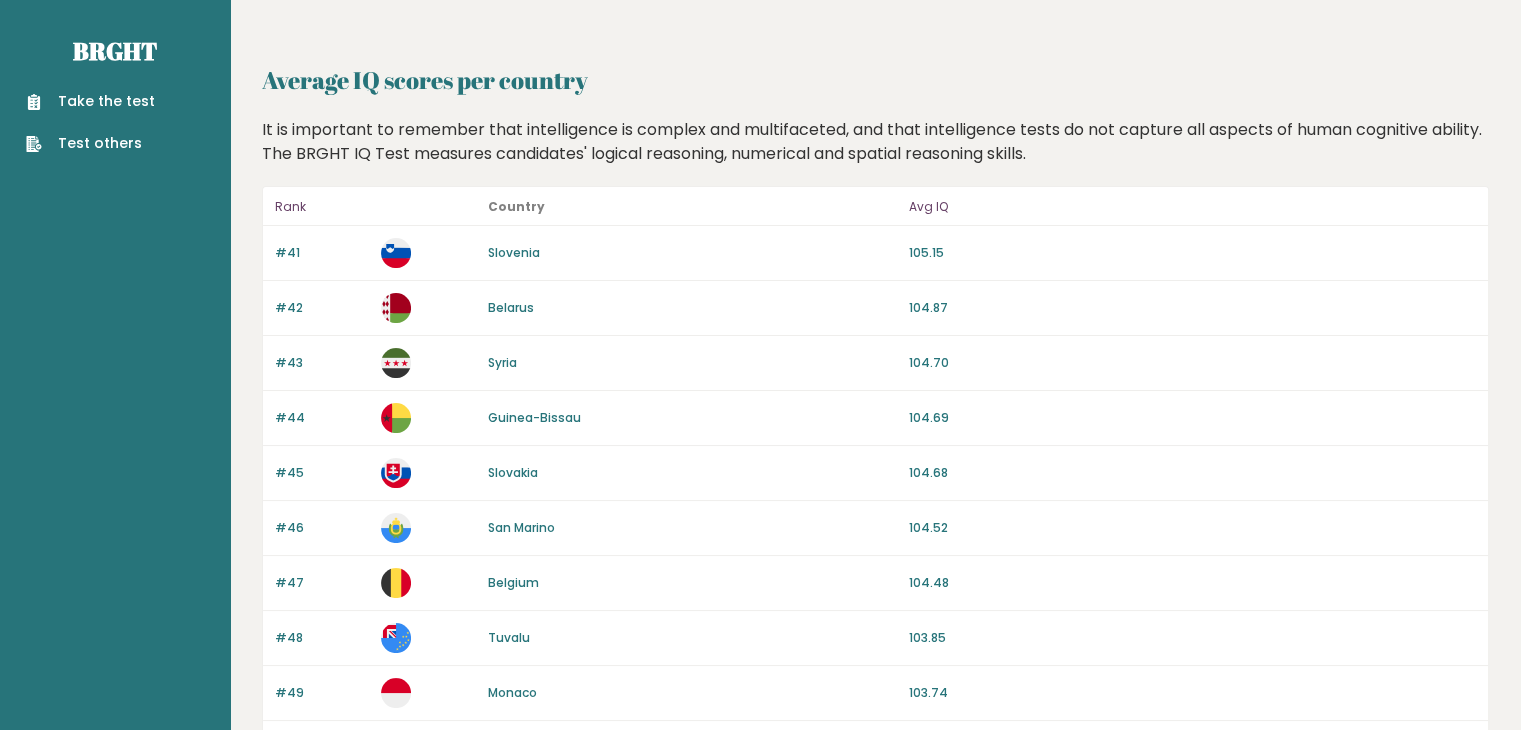 click on "Brght
Take the test
Test others" at bounding box center [115, 1298] 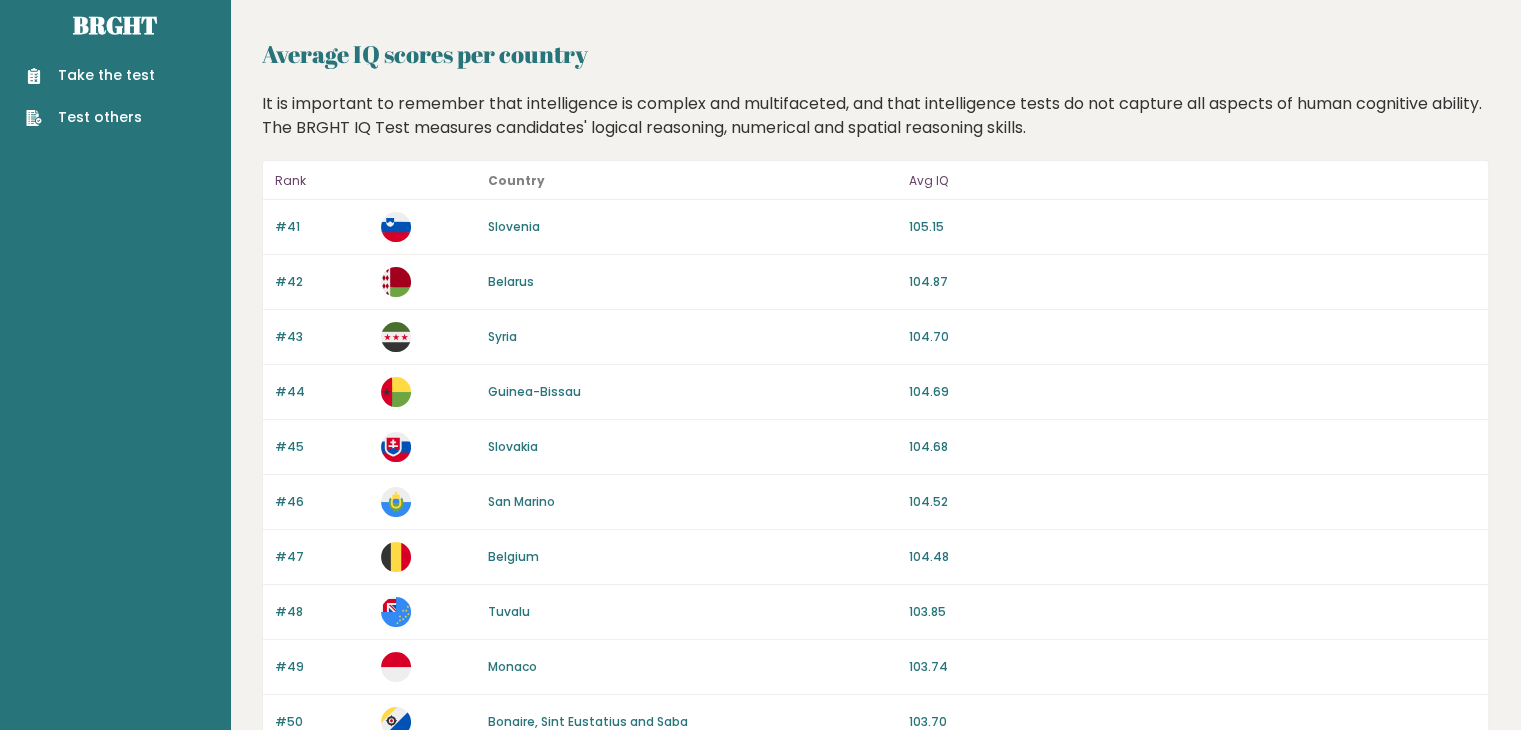 click on "Average IQ scores
per country
It is important to remember that intelligence is complex and multifaceted, and that intelligence tests do not capture all aspects of human cognitive ability. The BRGHT IQ Test measures candidates' logical reasoning, numerical and spatial reasoning skills.
Rank
Country
Avg IQ
#41
Slovenia
105.15
#42
Belarus
104.87
#43
Syria
104.70
#44" at bounding box center (875, 1239) 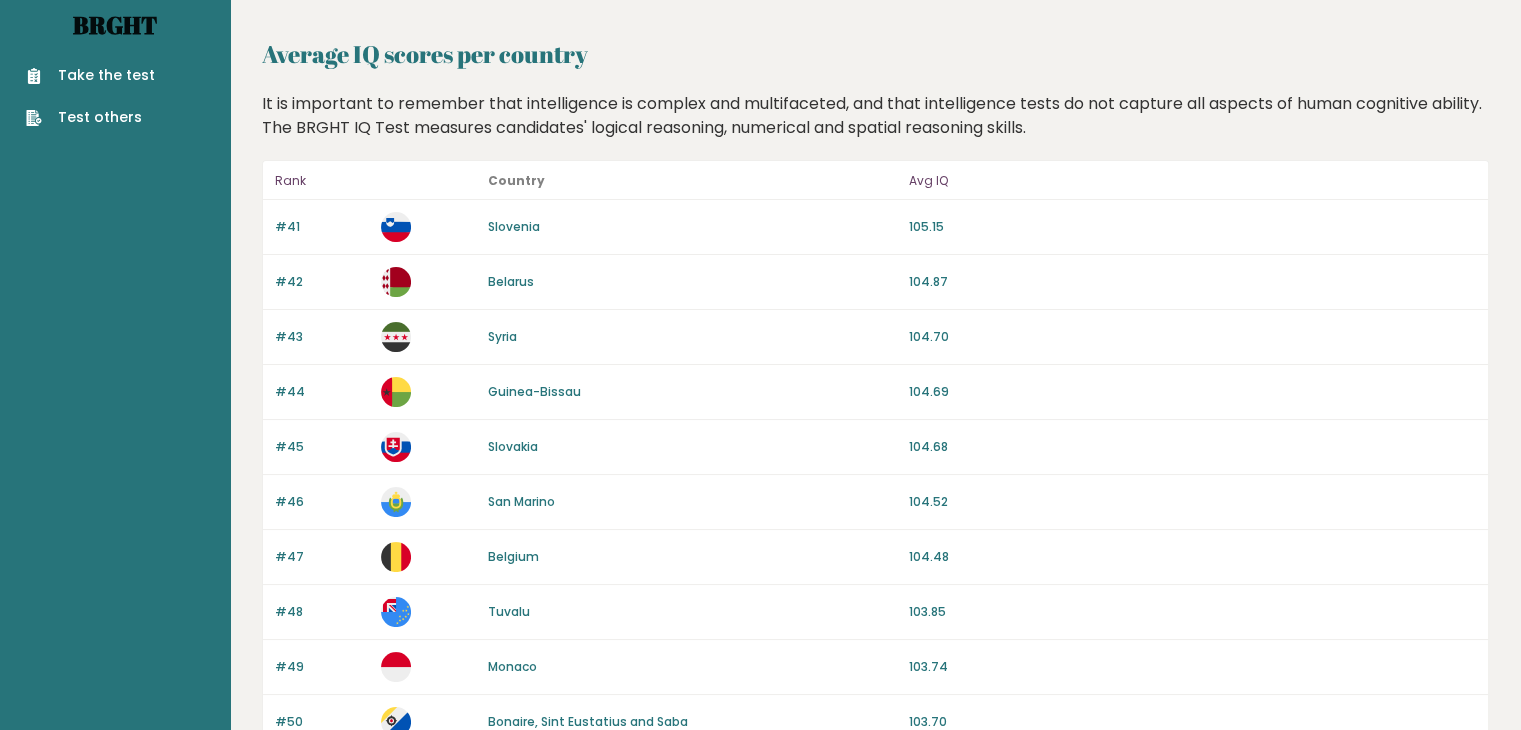 click on "Brght" at bounding box center [115, 25] 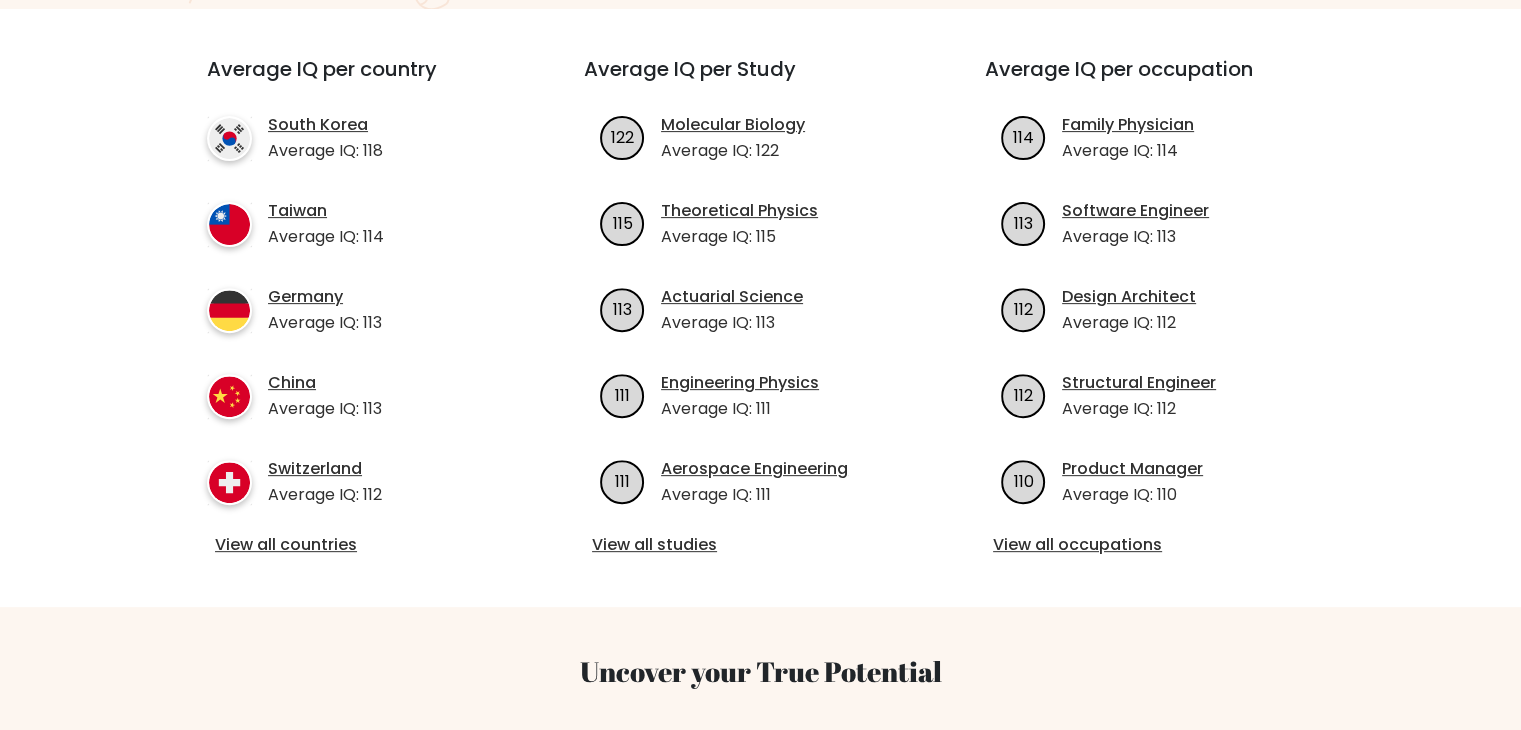 scroll, scrollTop: 696, scrollLeft: 0, axis: vertical 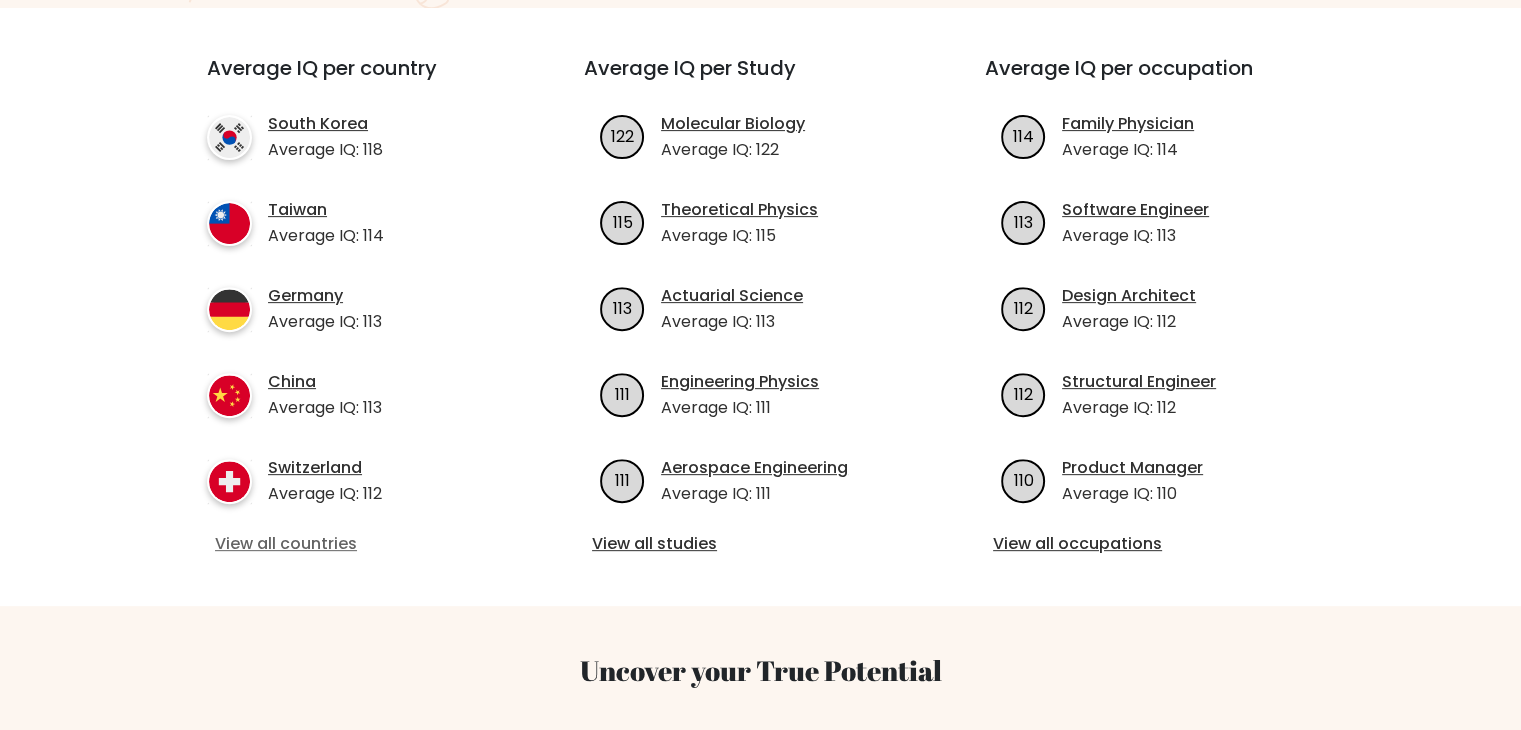 click on "View all countries" at bounding box center (359, 544) 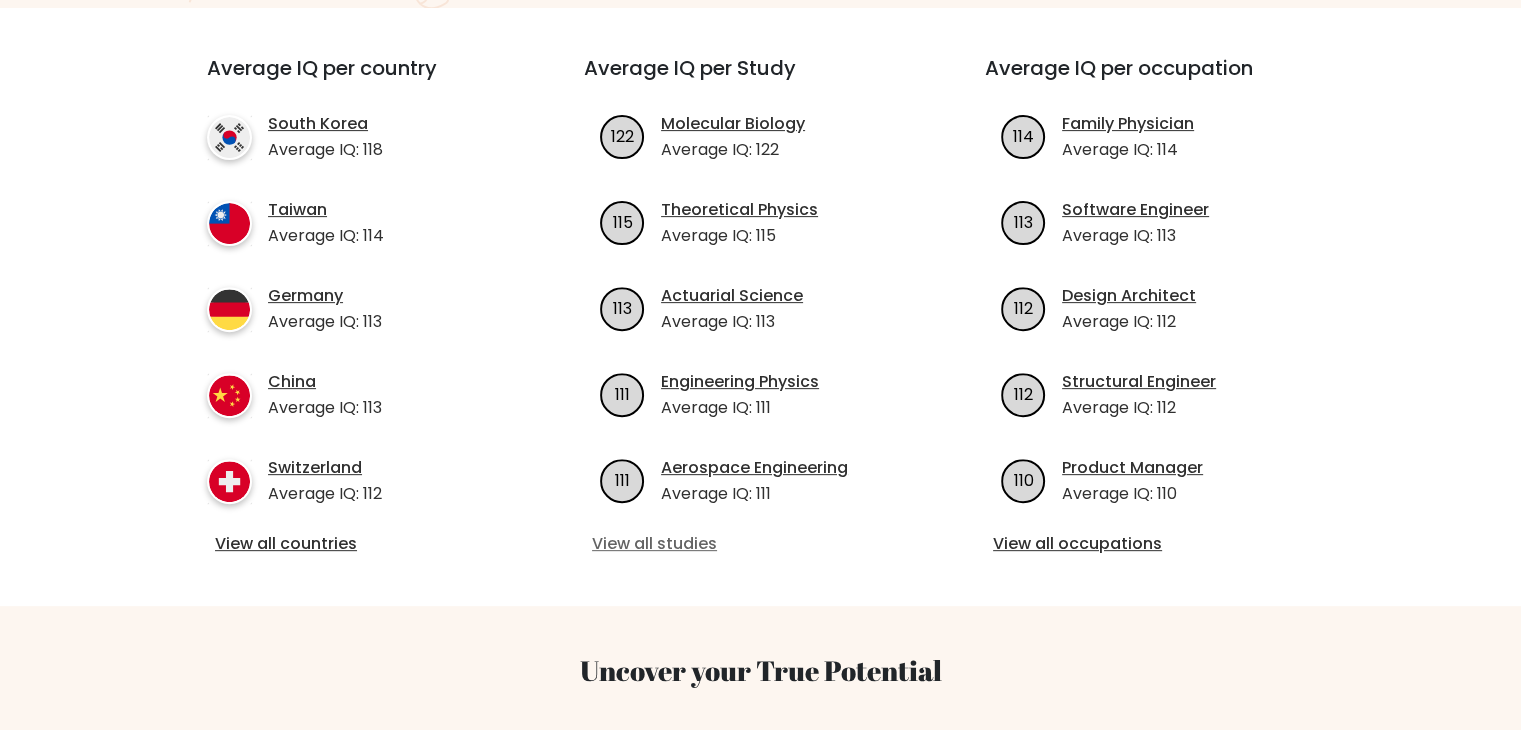 click on "View all studies" at bounding box center (760, 544) 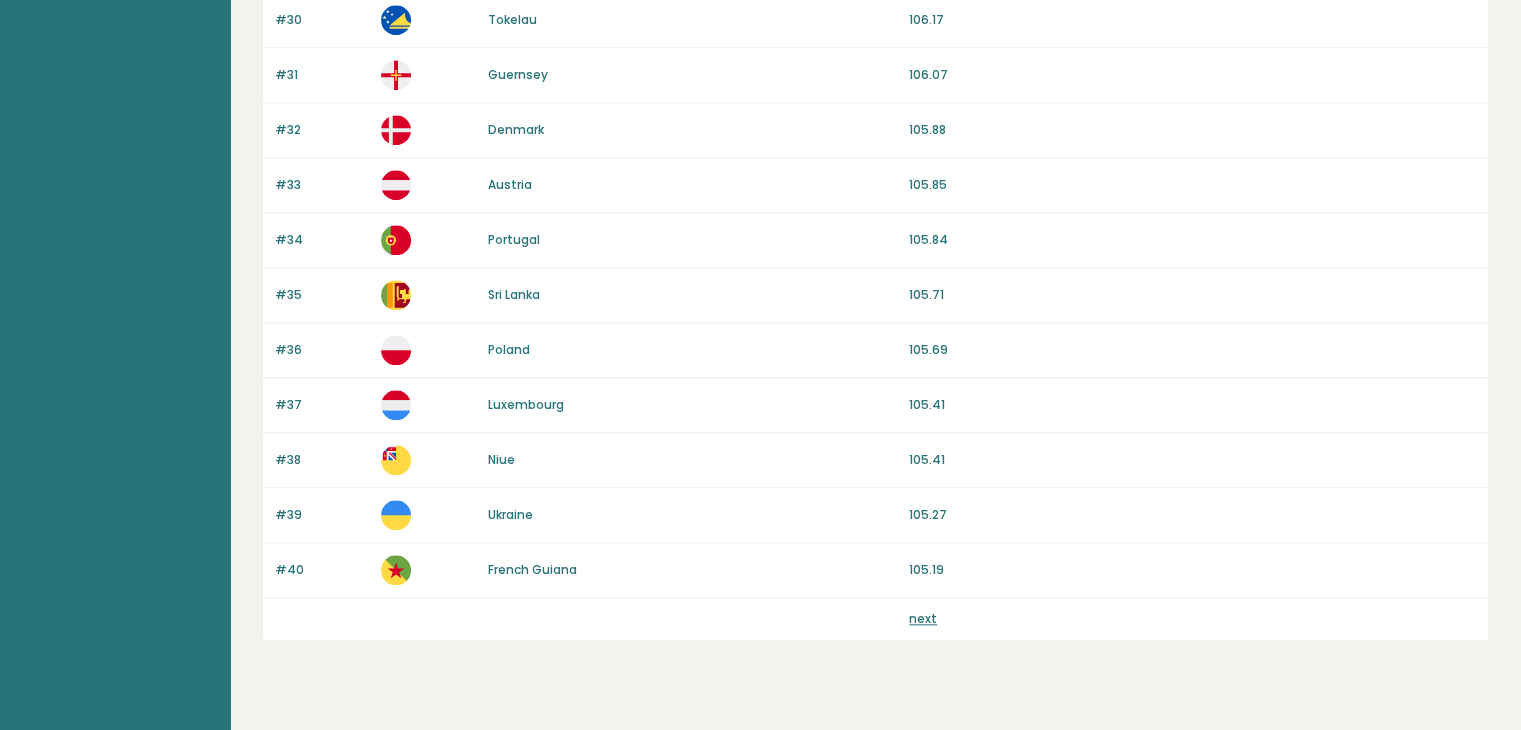 scroll, scrollTop: 1859, scrollLeft: 0, axis: vertical 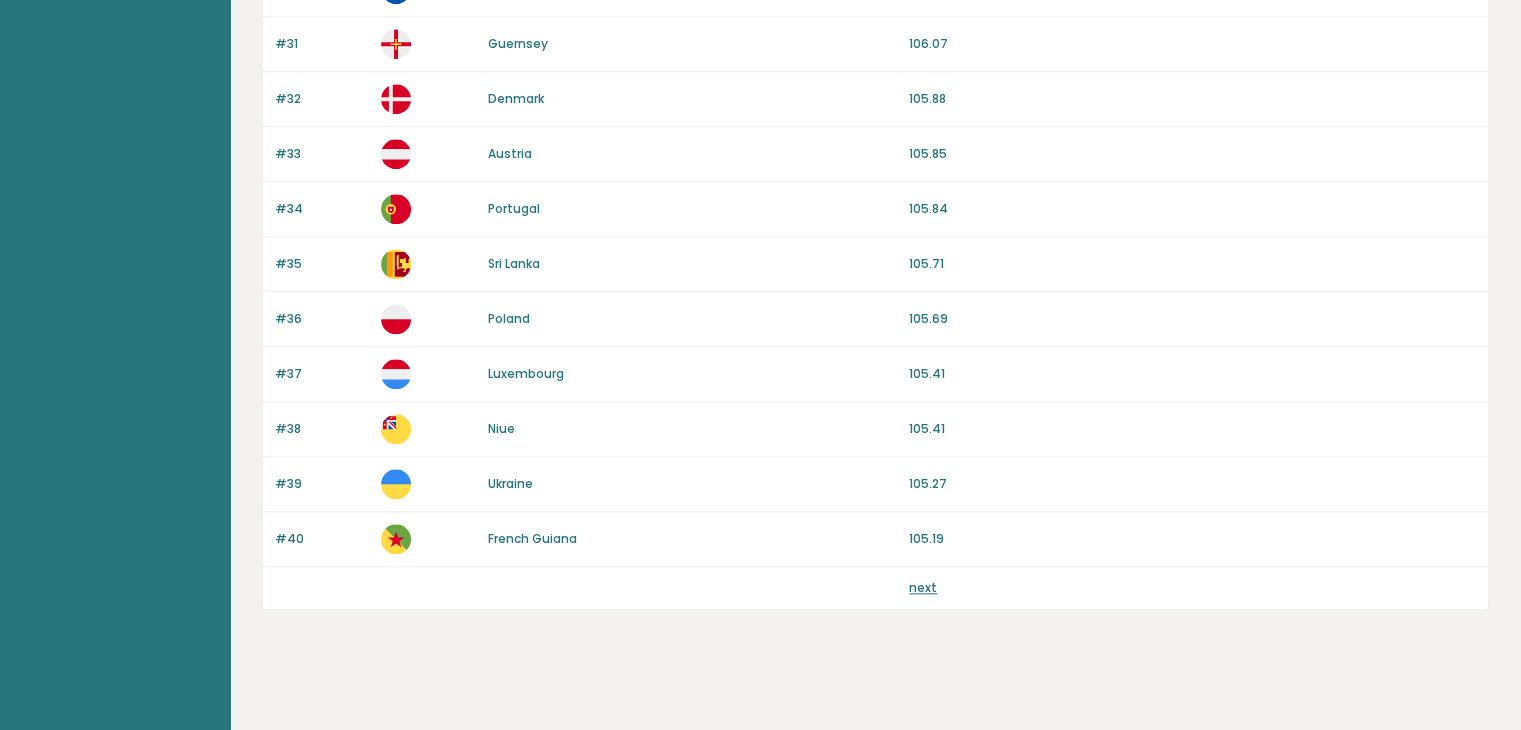 click on "next" at bounding box center [923, 587] 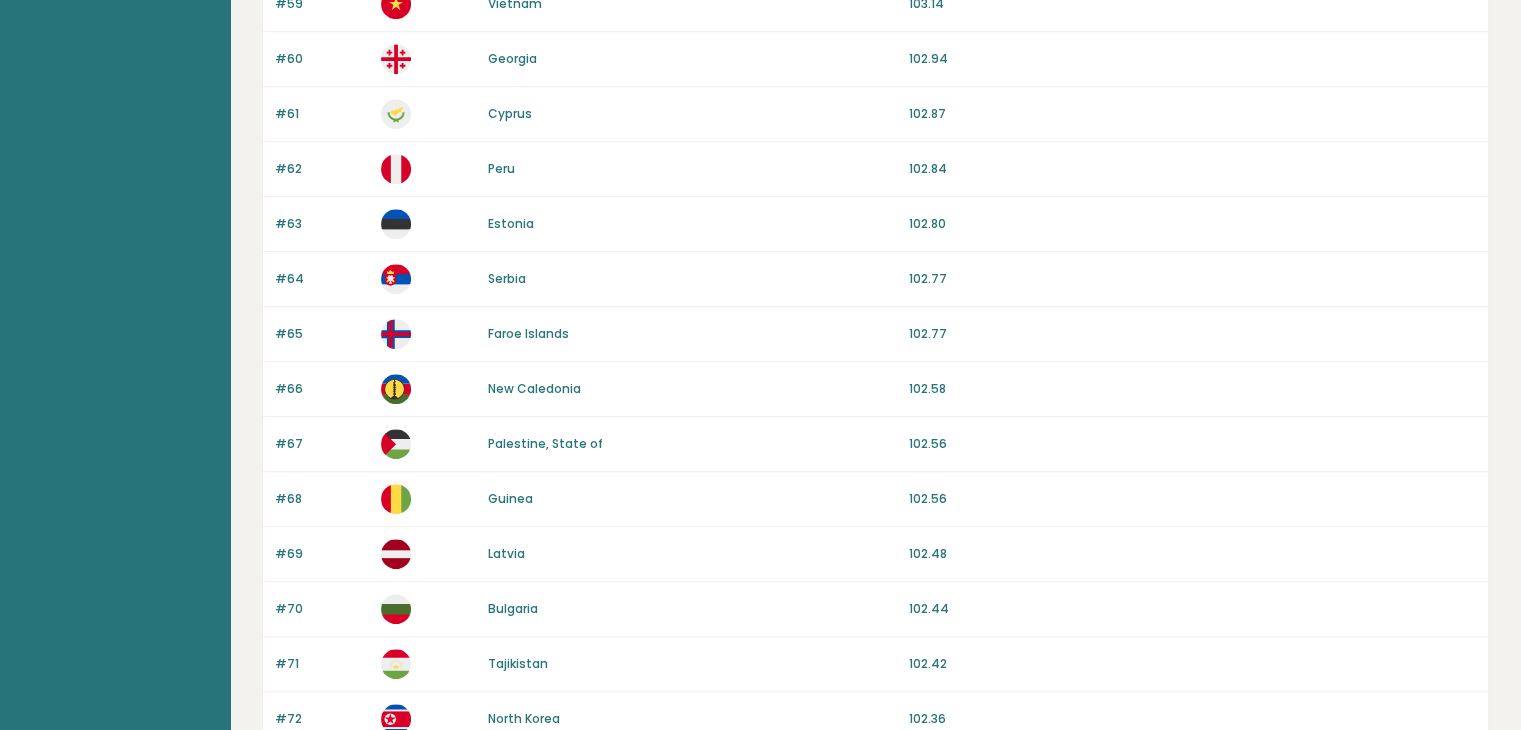 scroll, scrollTop: 1859, scrollLeft: 0, axis: vertical 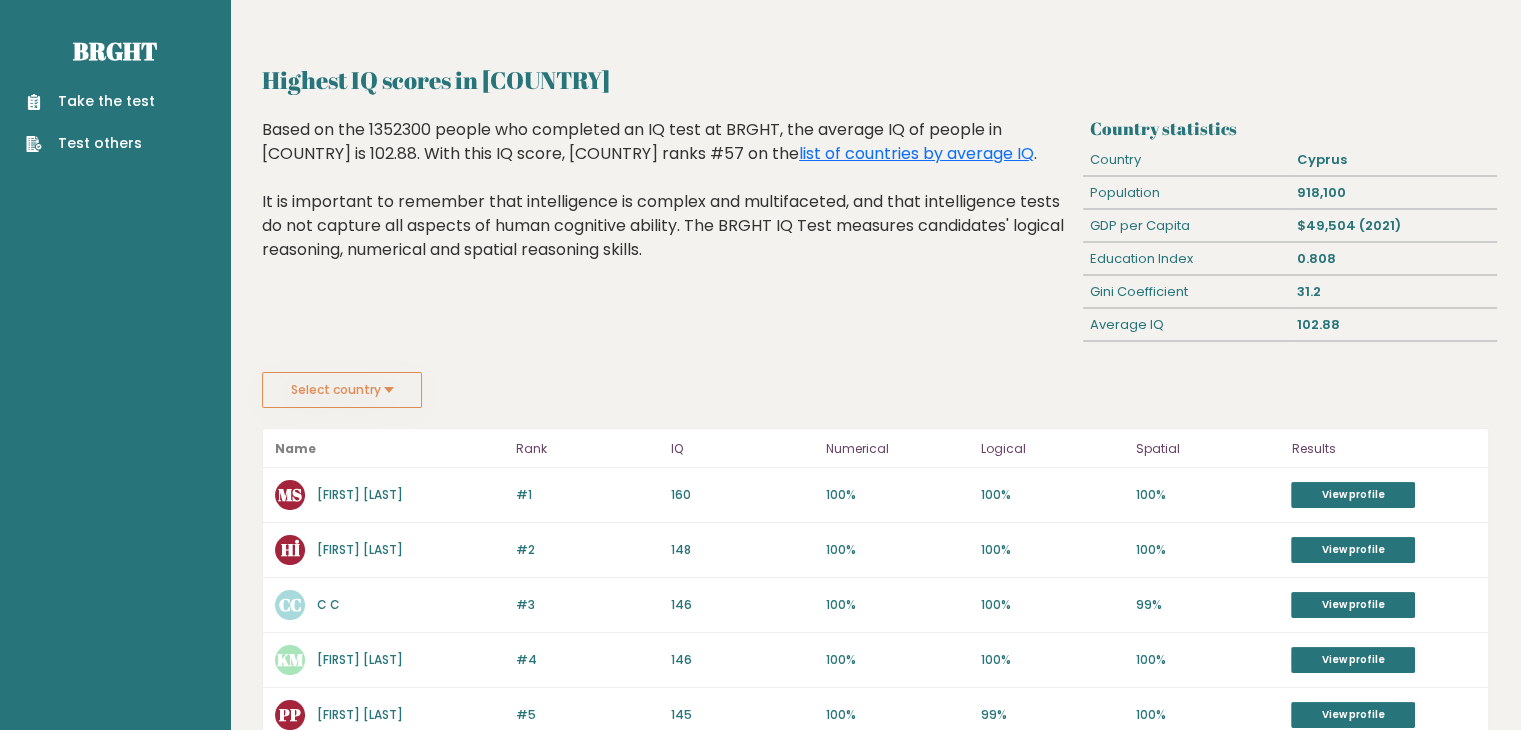 click on "Select country" at bounding box center [342, 390] 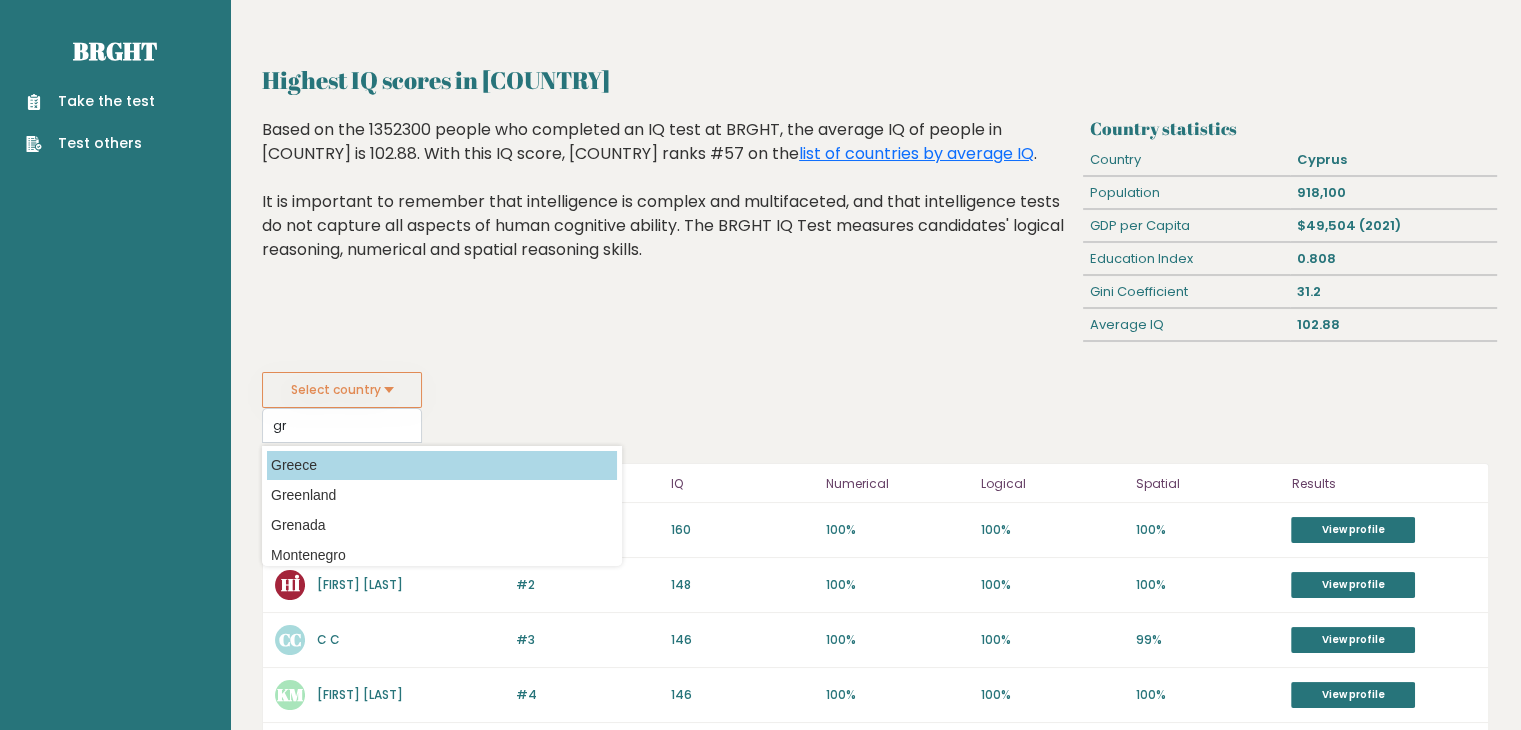 click on "Greece" at bounding box center [442, 465] 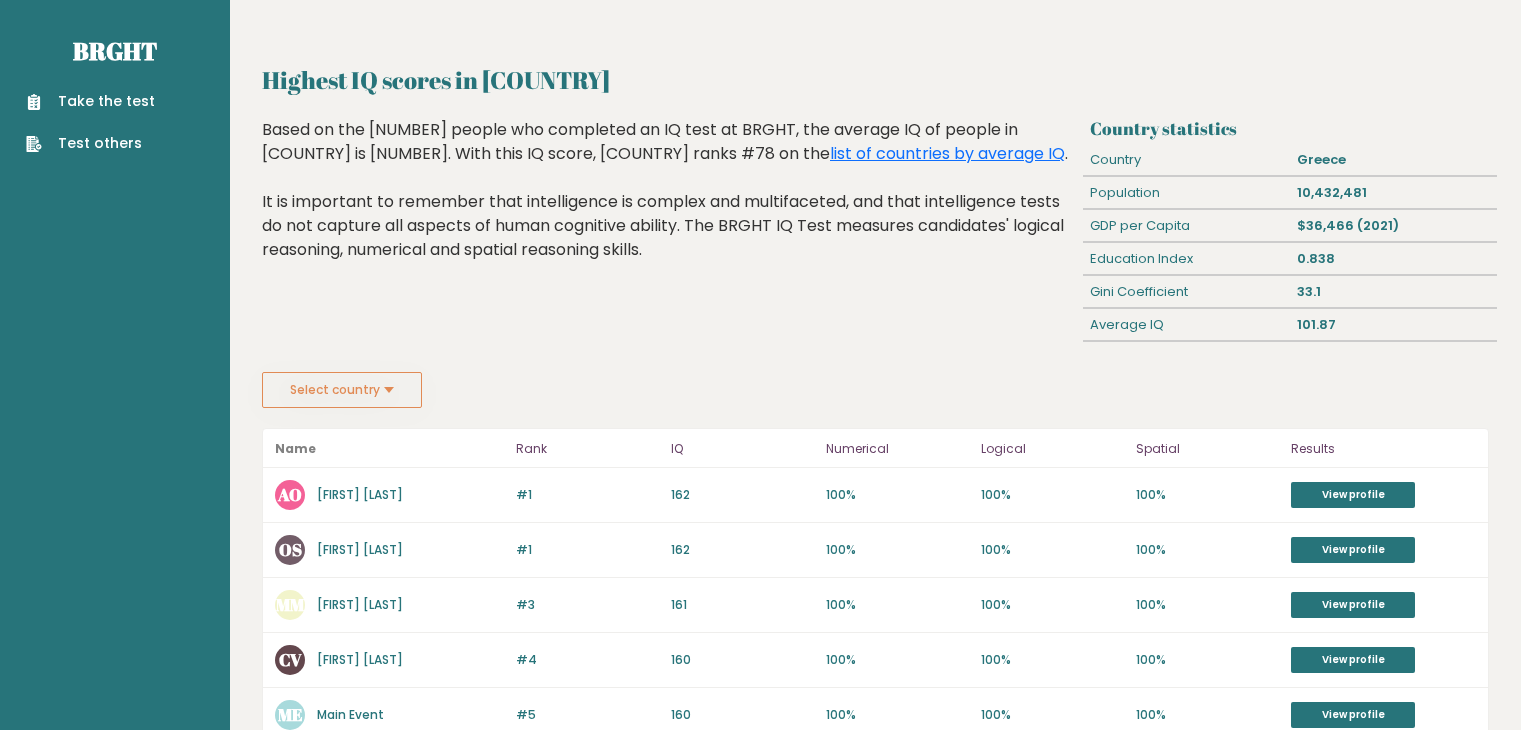 scroll, scrollTop: 0, scrollLeft: 0, axis: both 